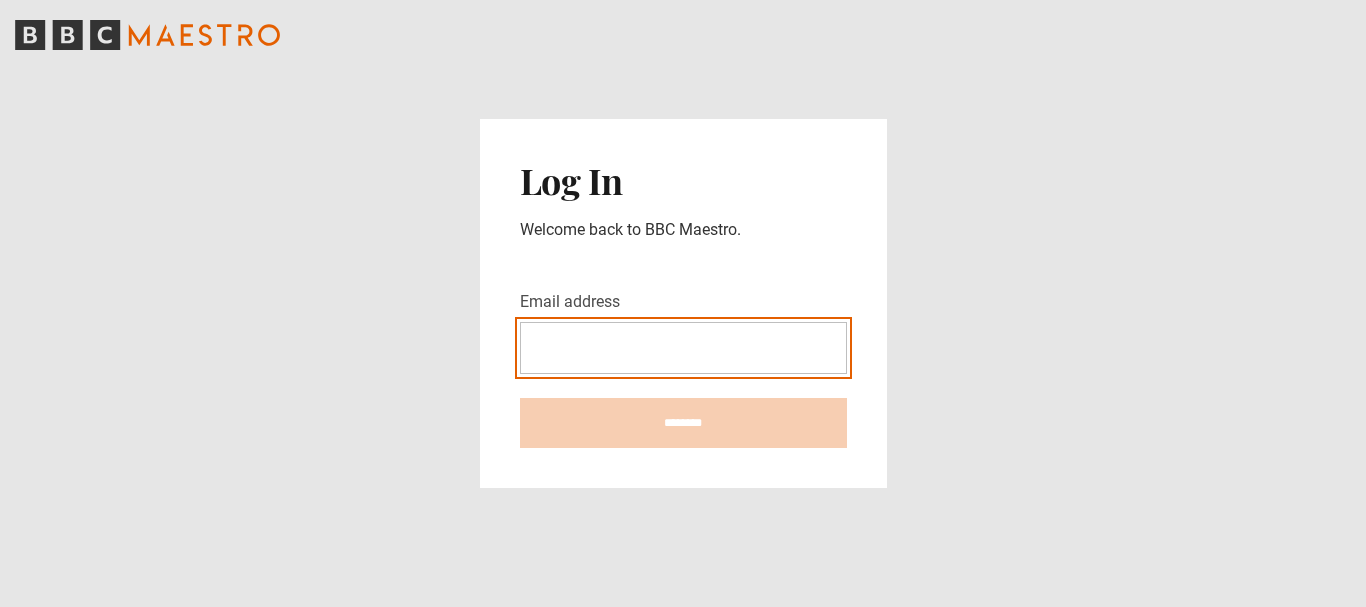 scroll, scrollTop: 0, scrollLeft: 0, axis: both 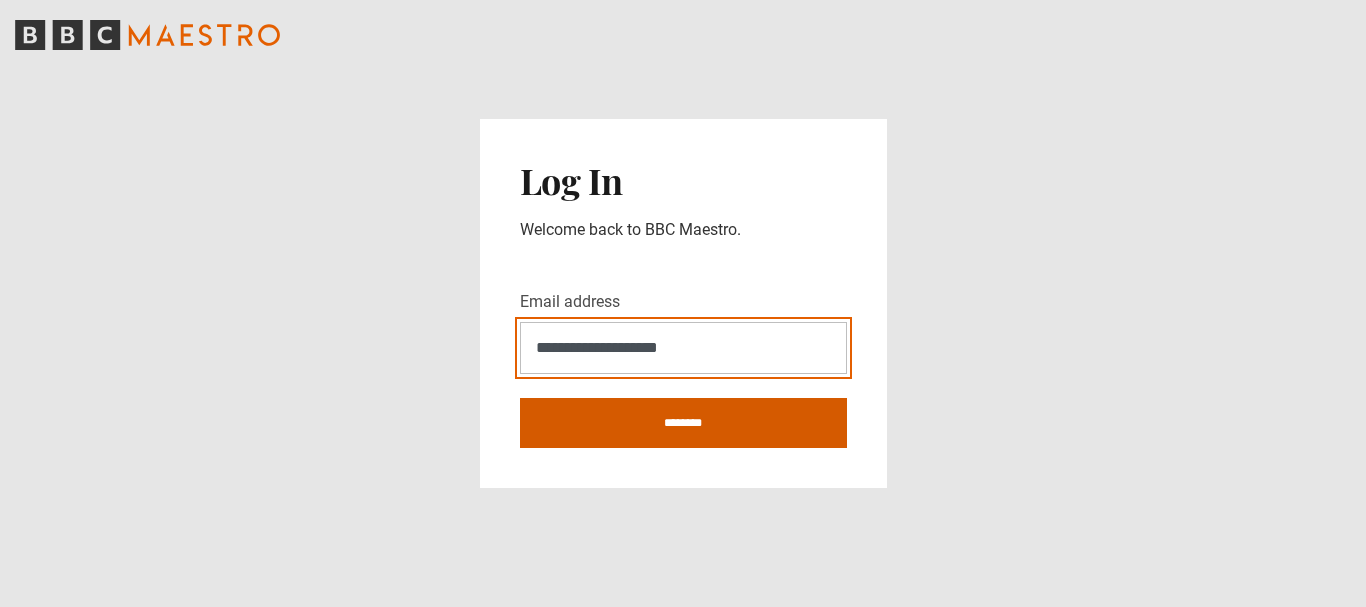 type on "**********" 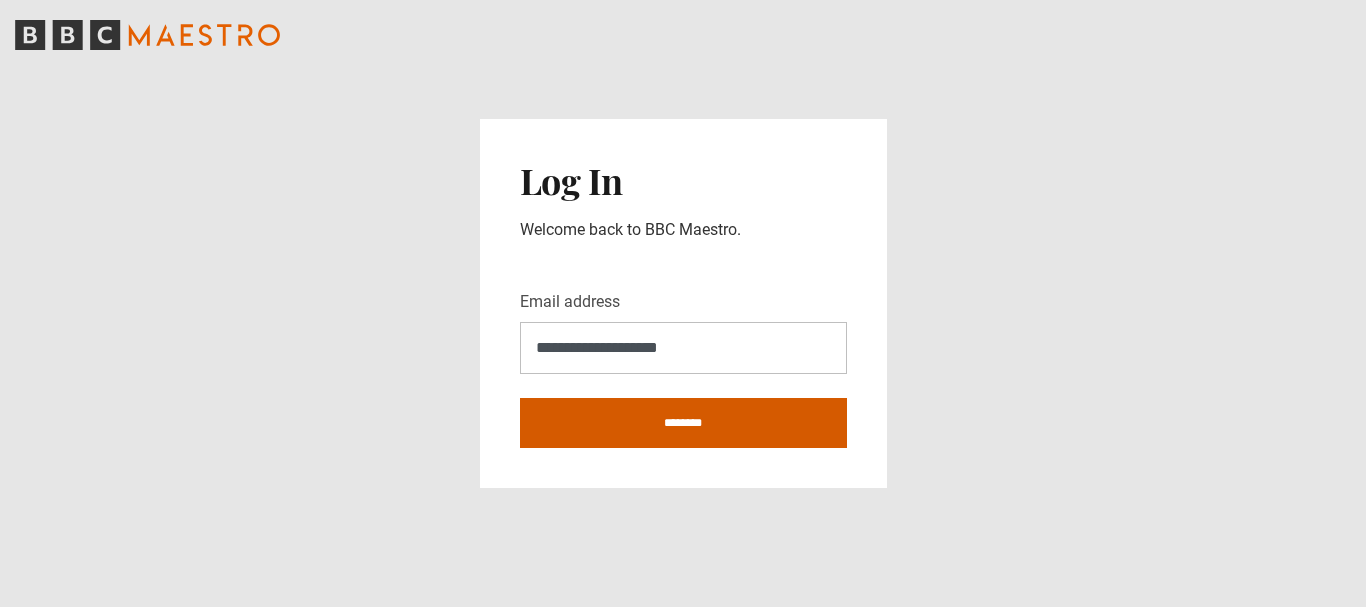 click on "********" at bounding box center (683, 423) 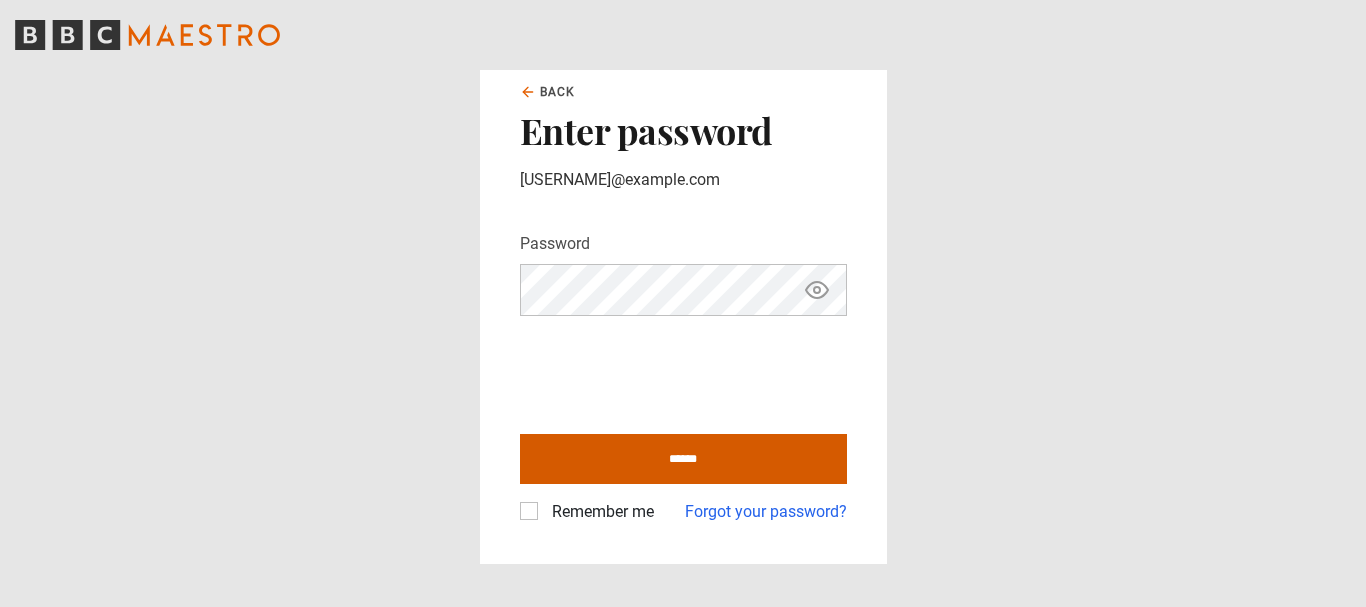 scroll, scrollTop: 0, scrollLeft: 0, axis: both 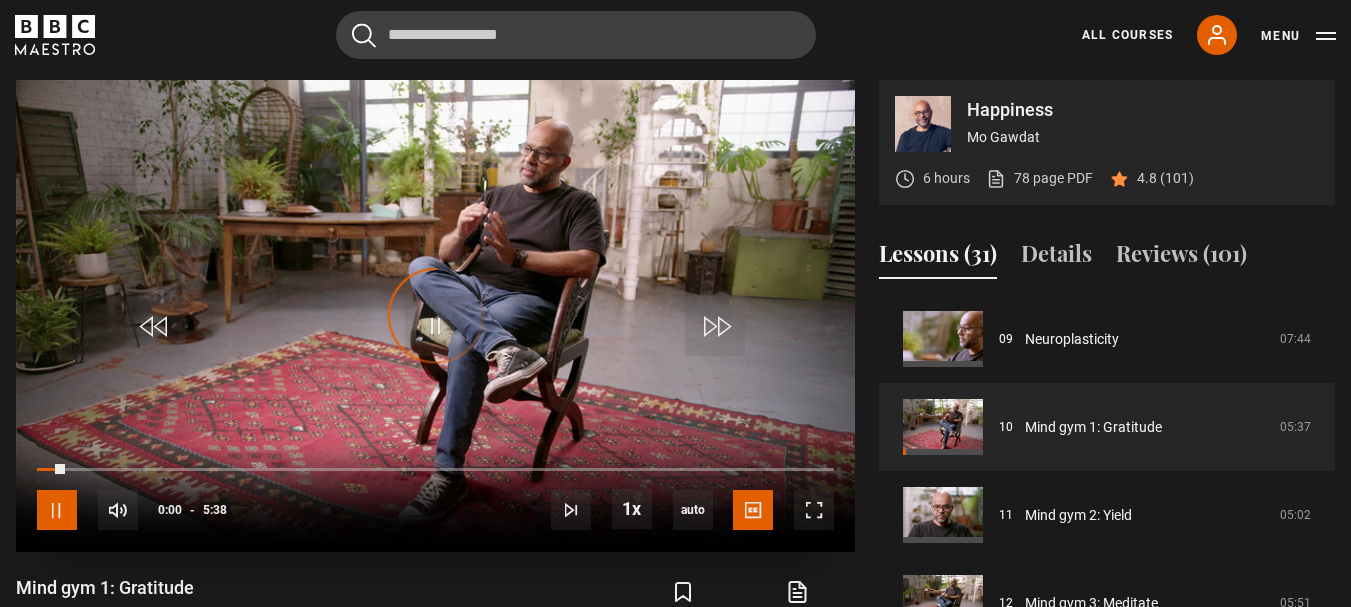 click at bounding box center [57, 510] 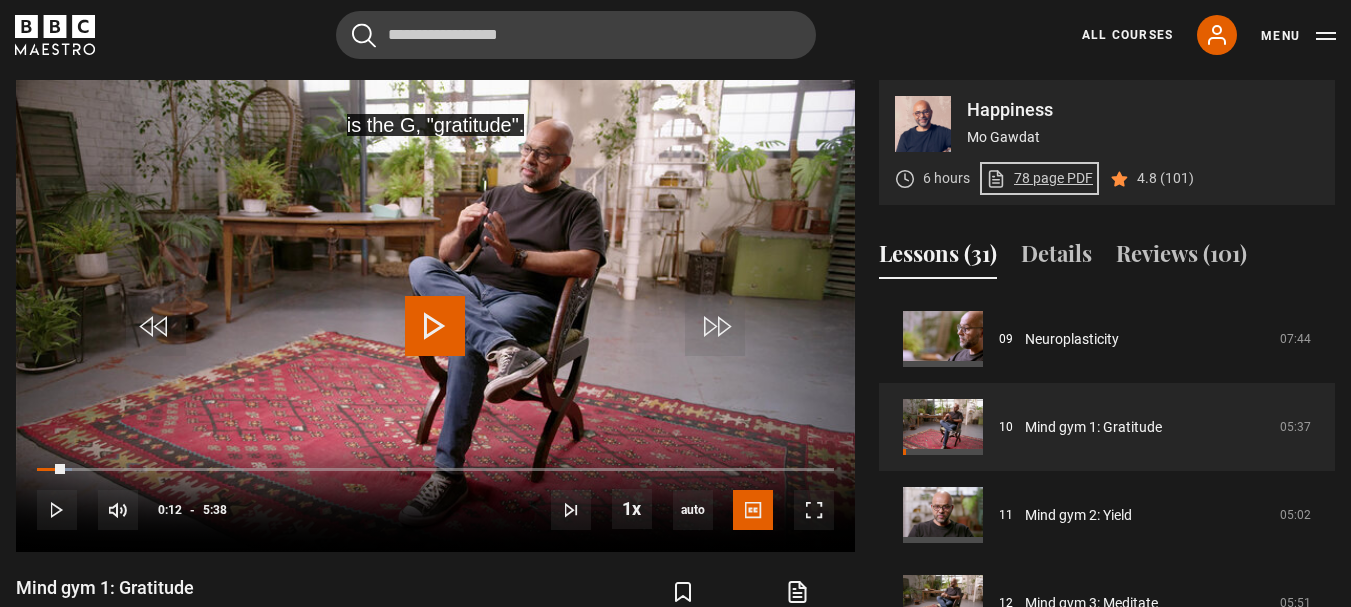 click on "78 page PDF
(opens in new tab)" at bounding box center [1039, 178] 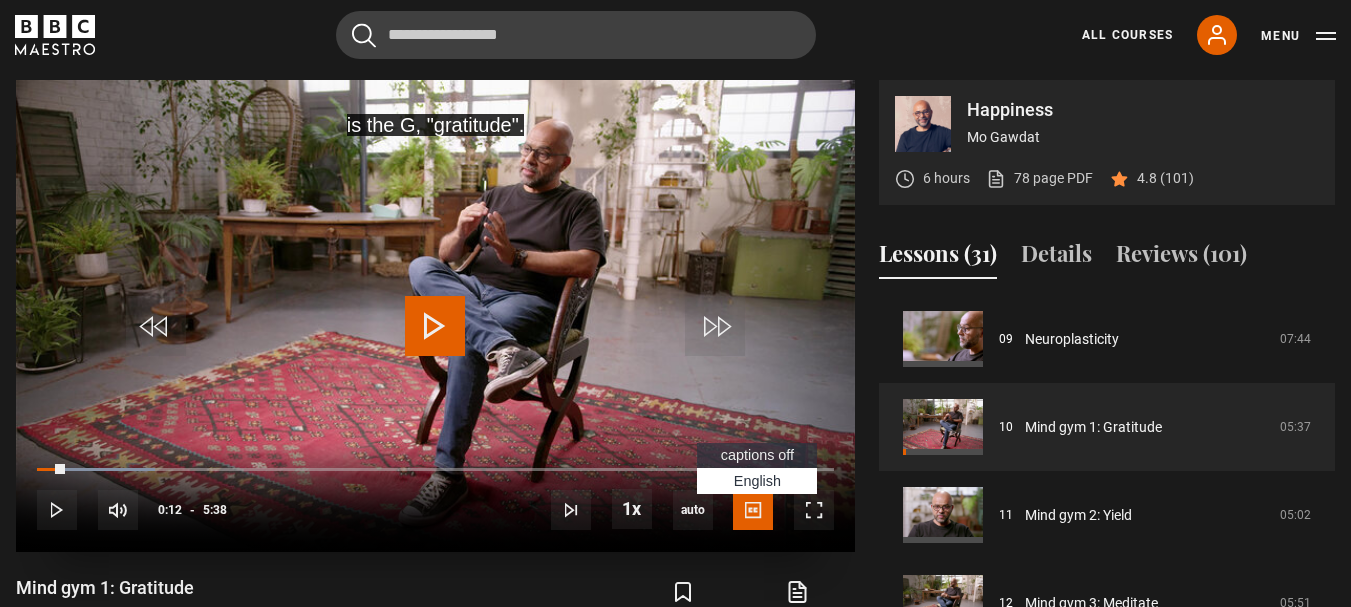 click on "captions off" at bounding box center [757, 455] 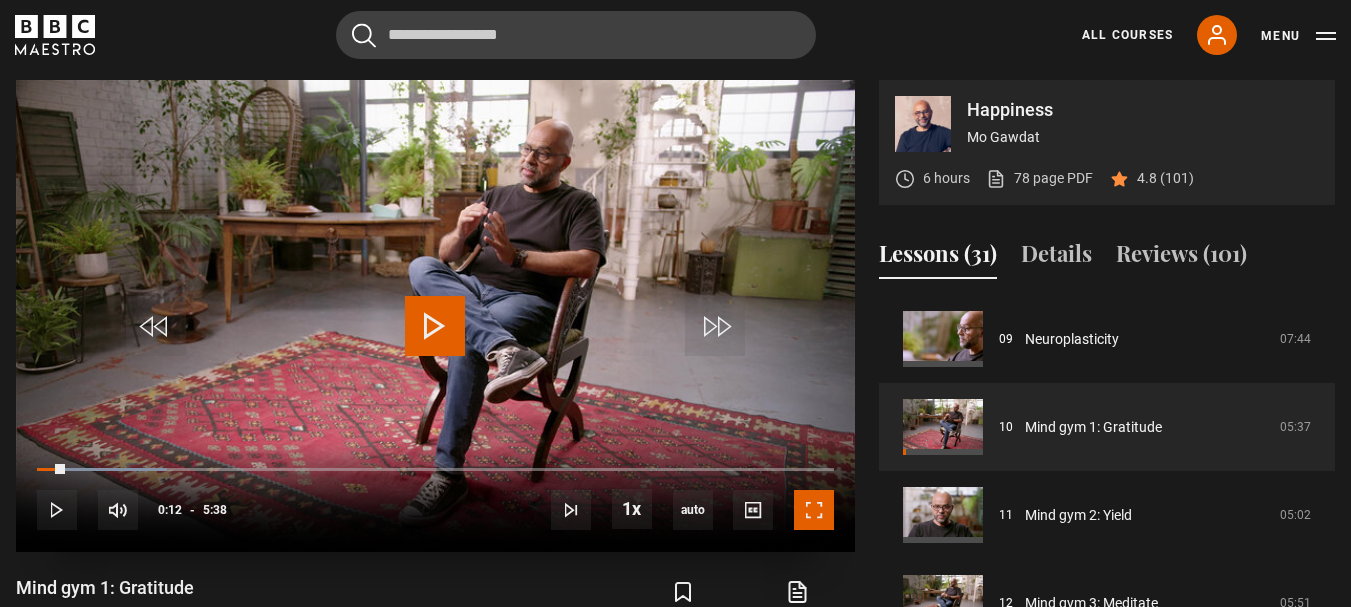click at bounding box center (814, 510) 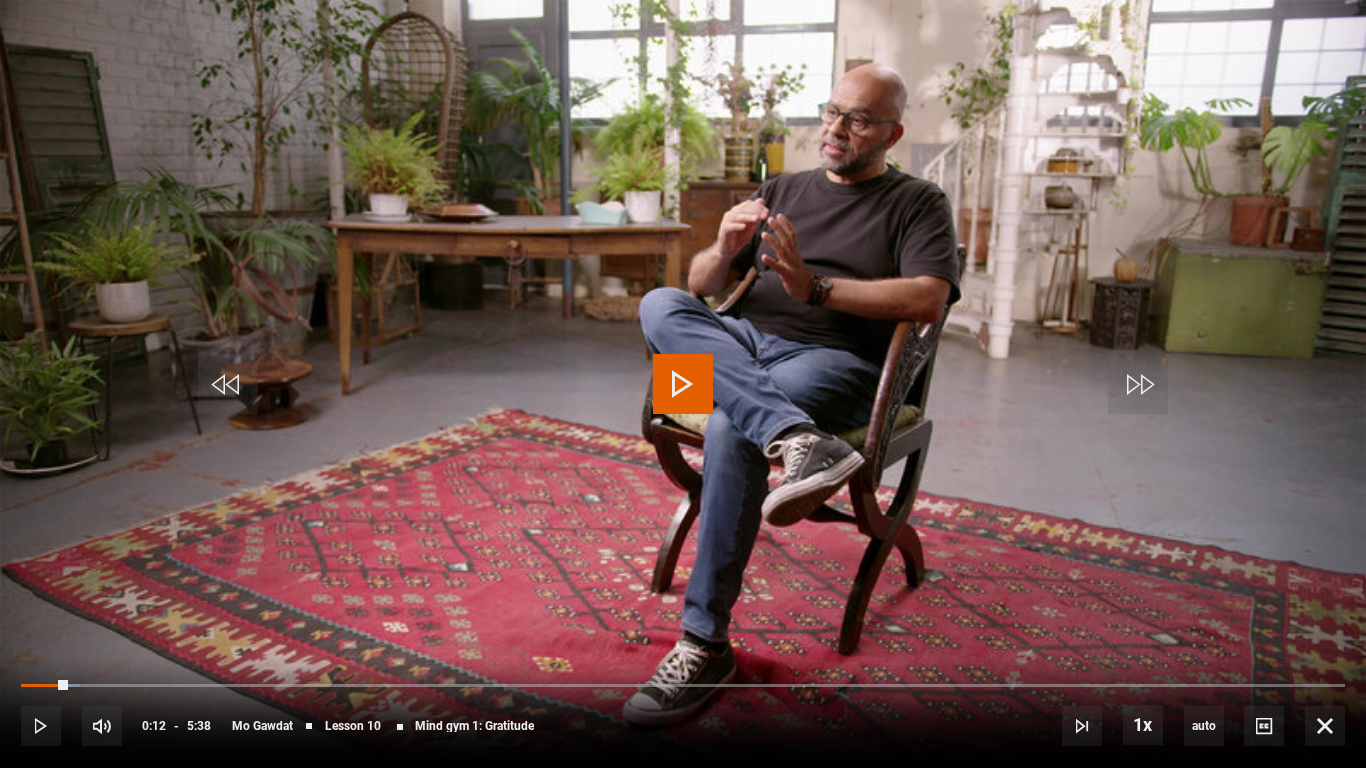 click at bounding box center (683, 384) 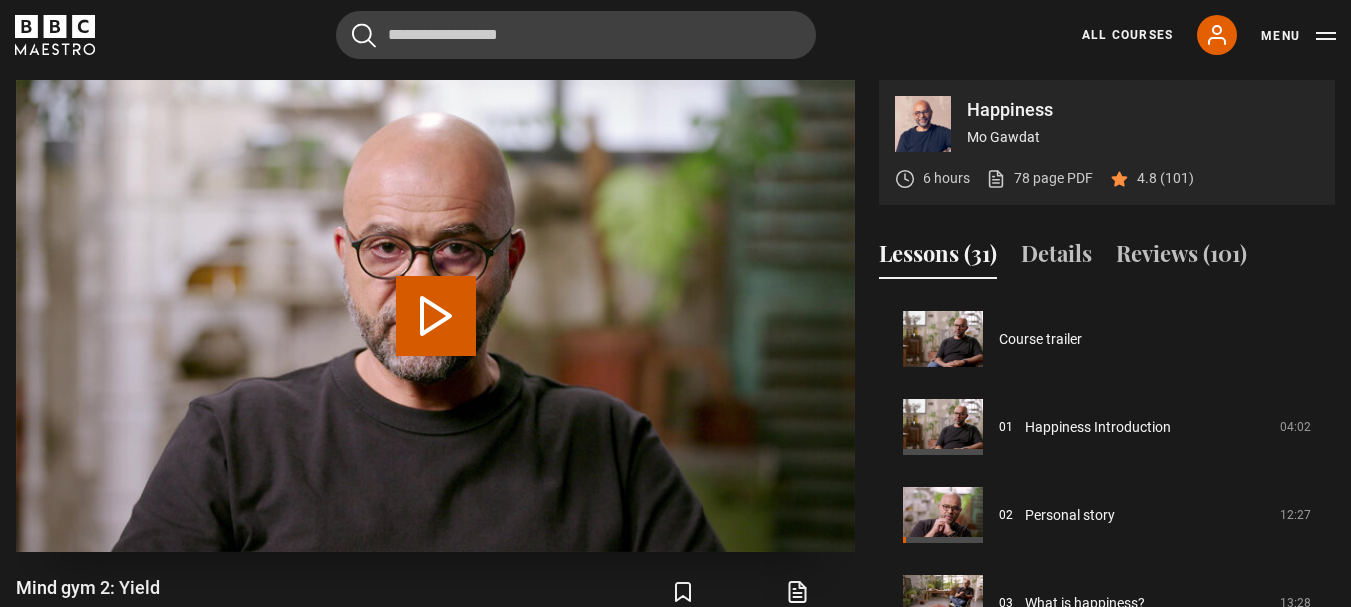 scroll, scrollTop: 880, scrollLeft: 0, axis: vertical 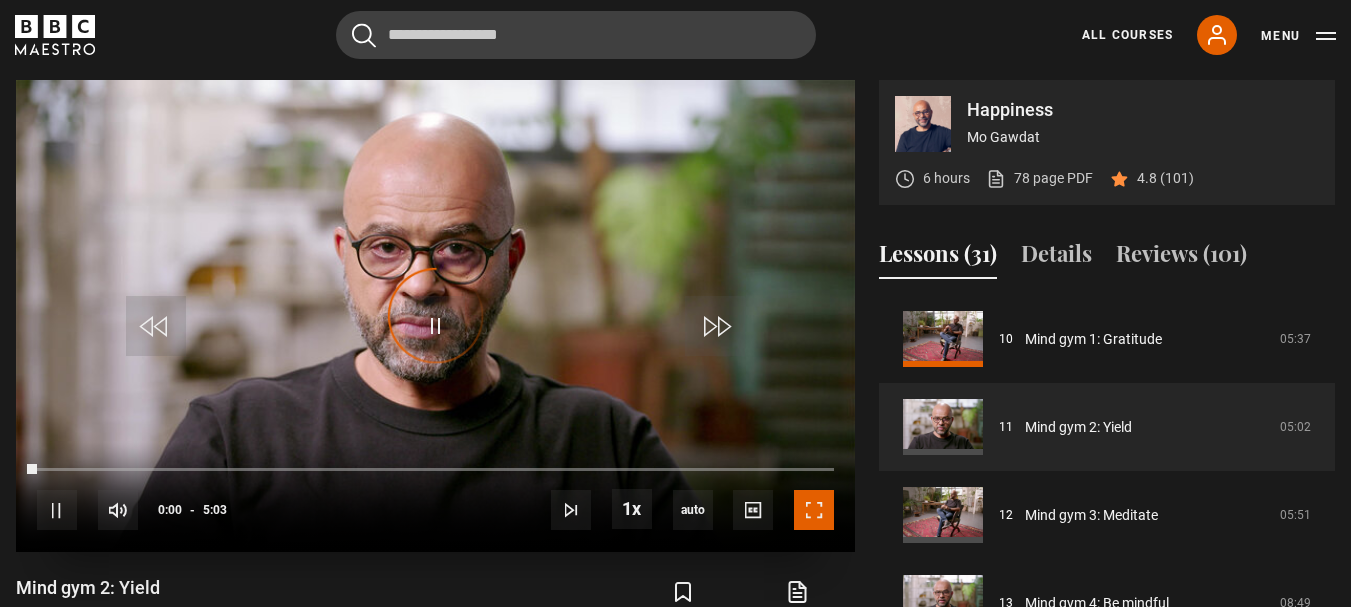 click at bounding box center (814, 510) 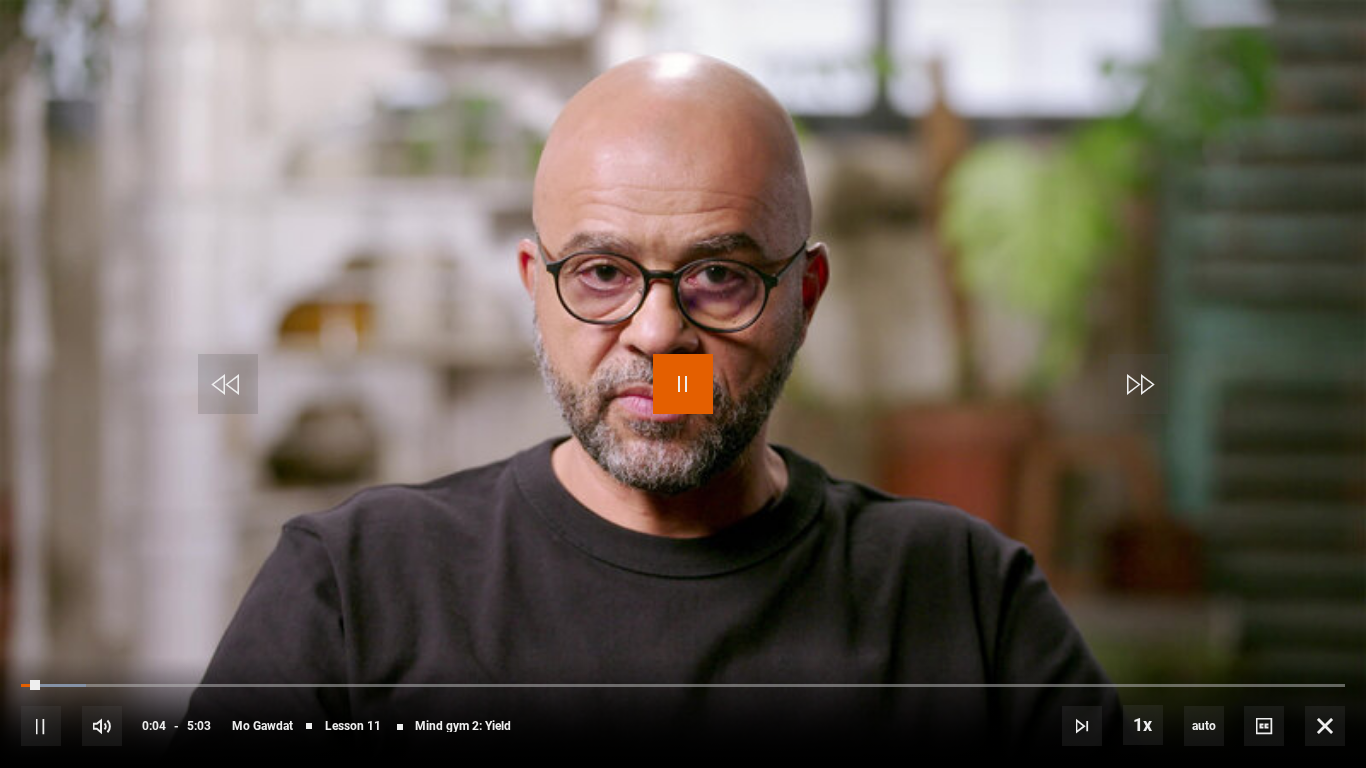 click at bounding box center [683, 384] 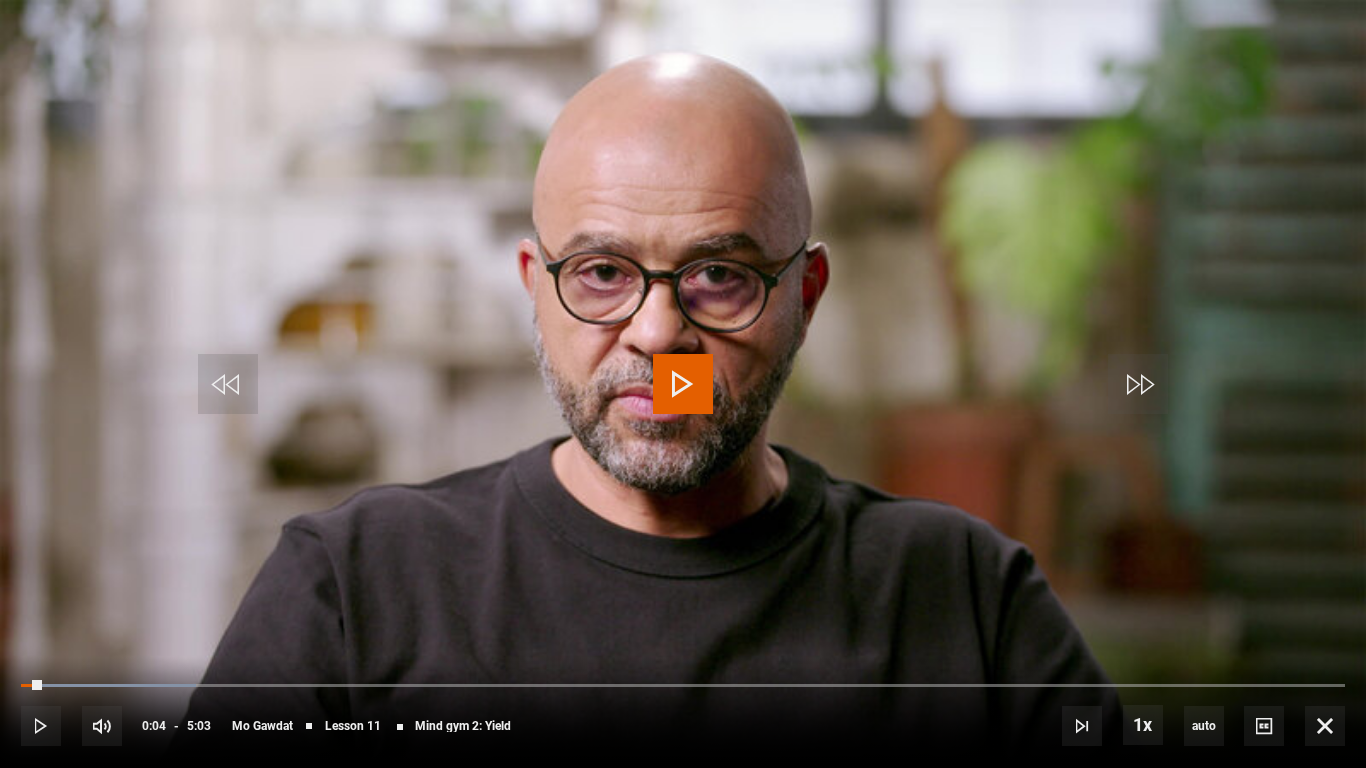 click at bounding box center [683, 384] 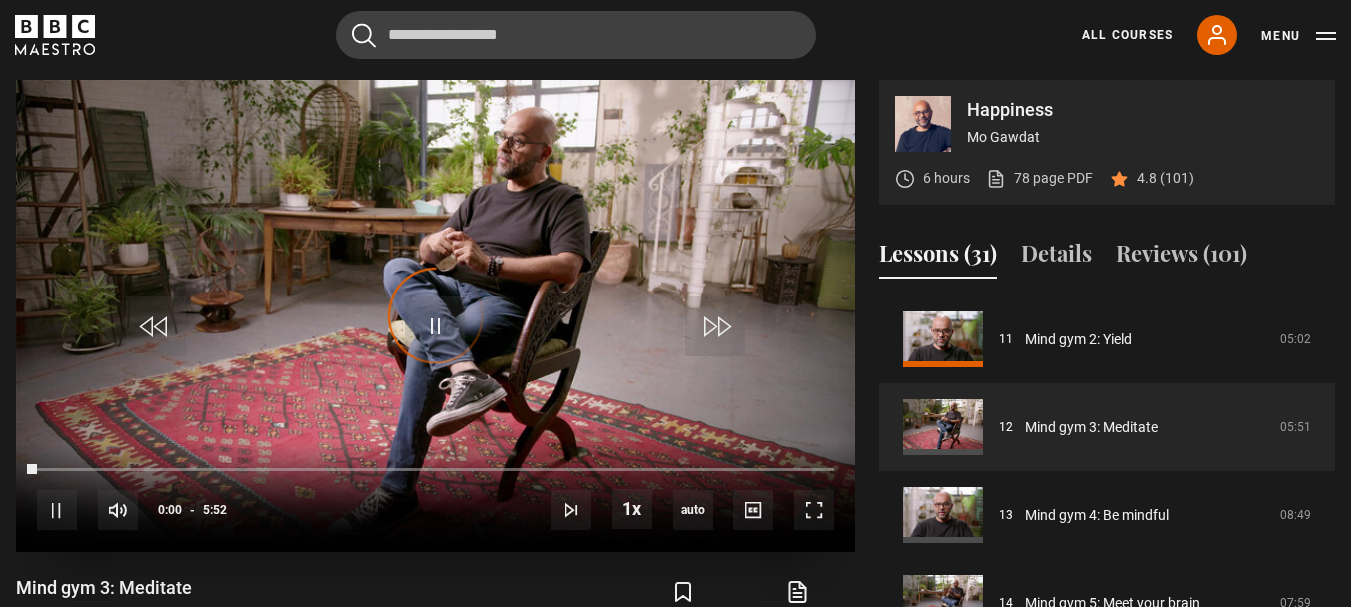 scroll, scrollTop: 968, scrollLeft: 0, axis: vertical 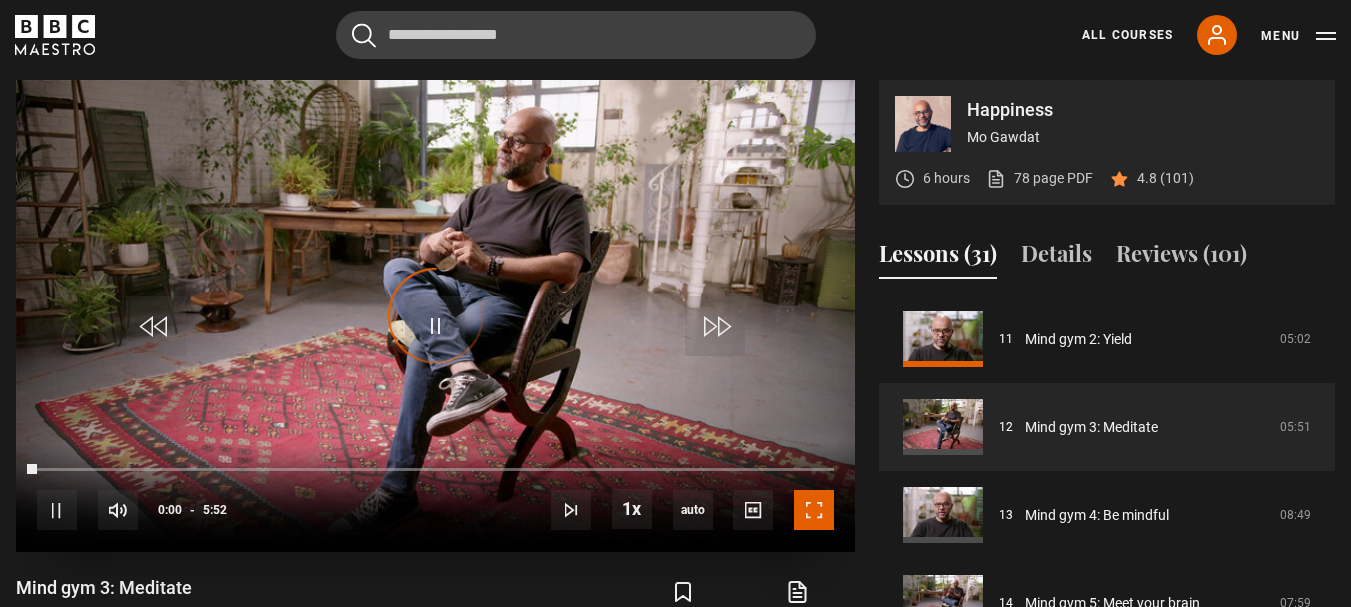 click at bounding box center [814, 510] 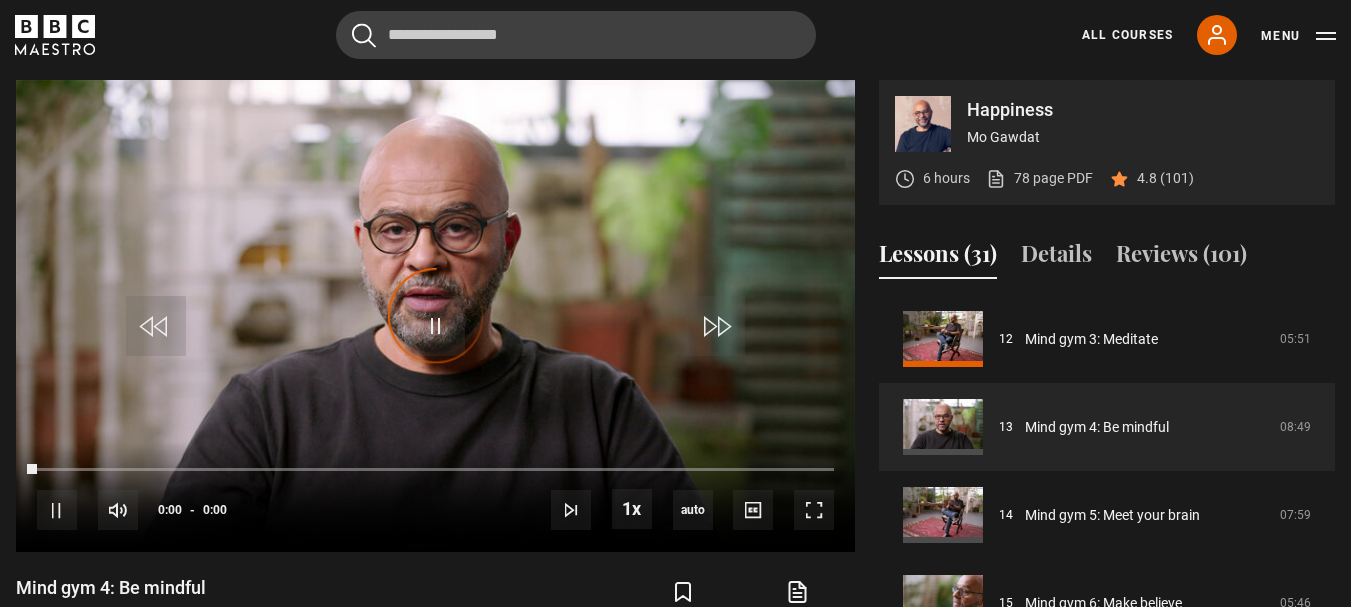 scroll, scrollTop: 1056, scrollLeft: 0, axis: vertical 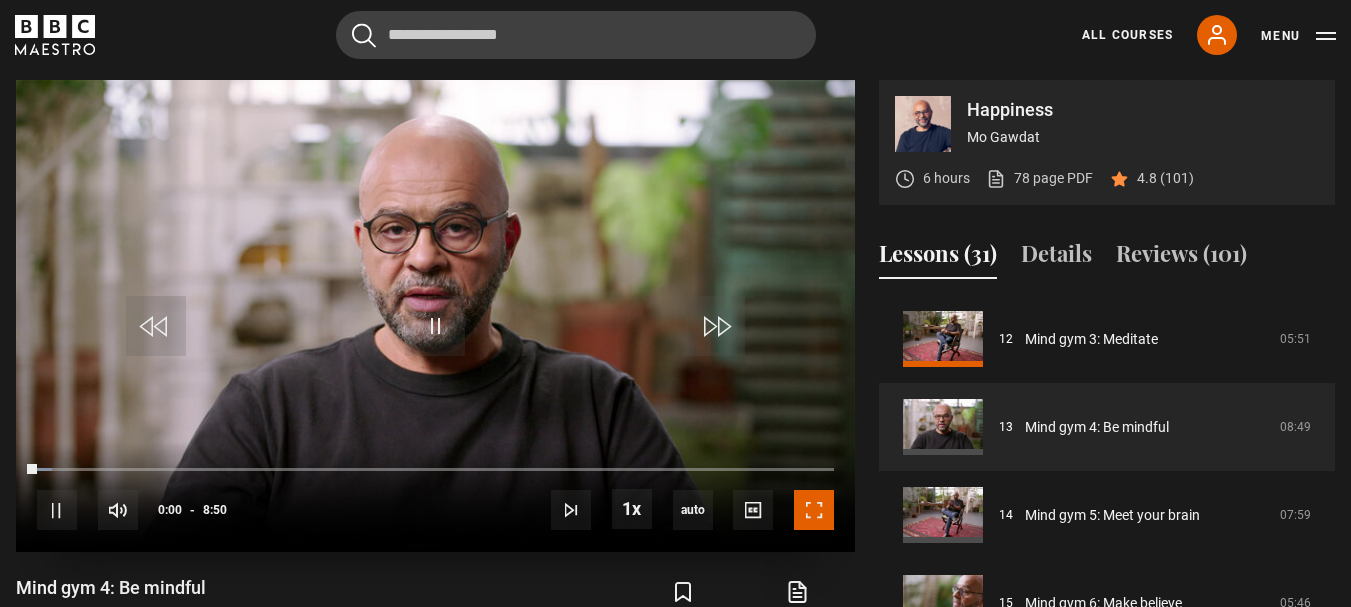click at bounding box center (814, 510) 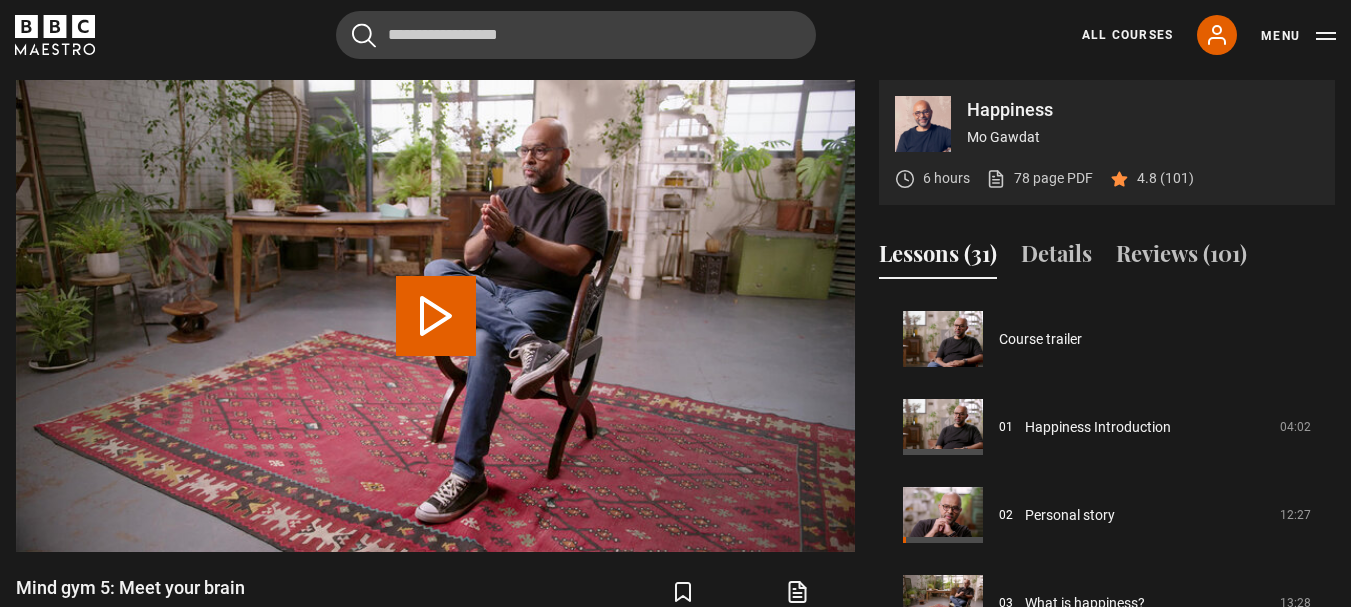 scroll, scrollTop: 1144, scrollLeft: 0, axis: vertical 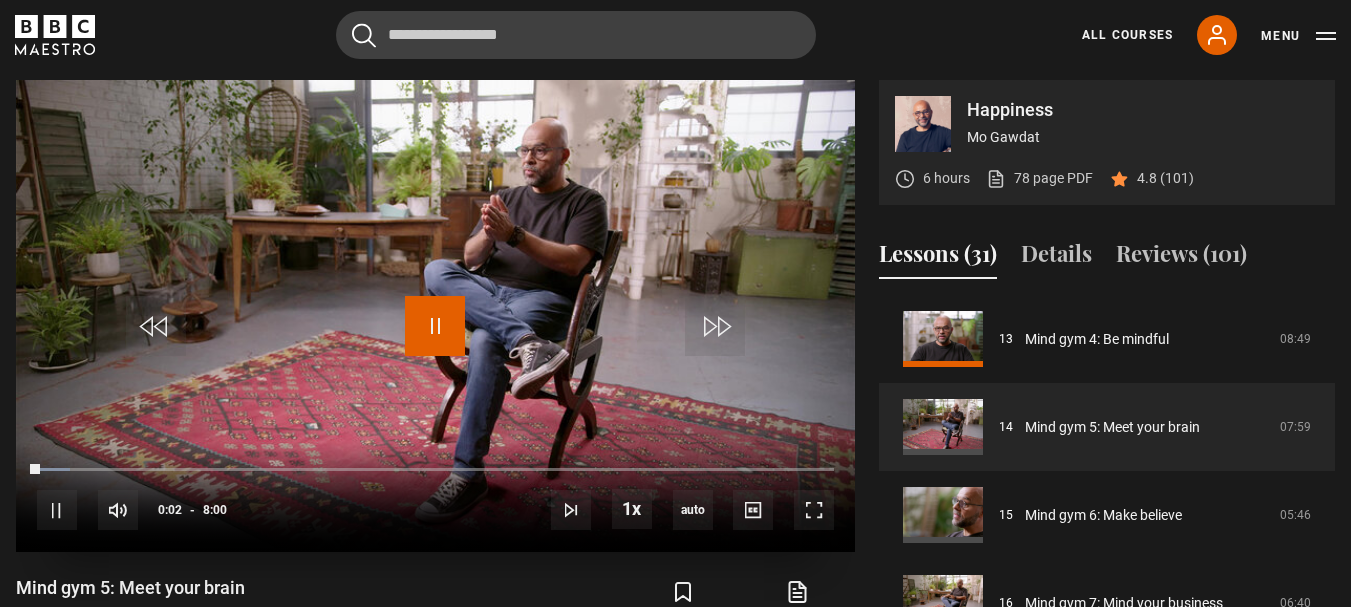click at bounding box center [435, 326] 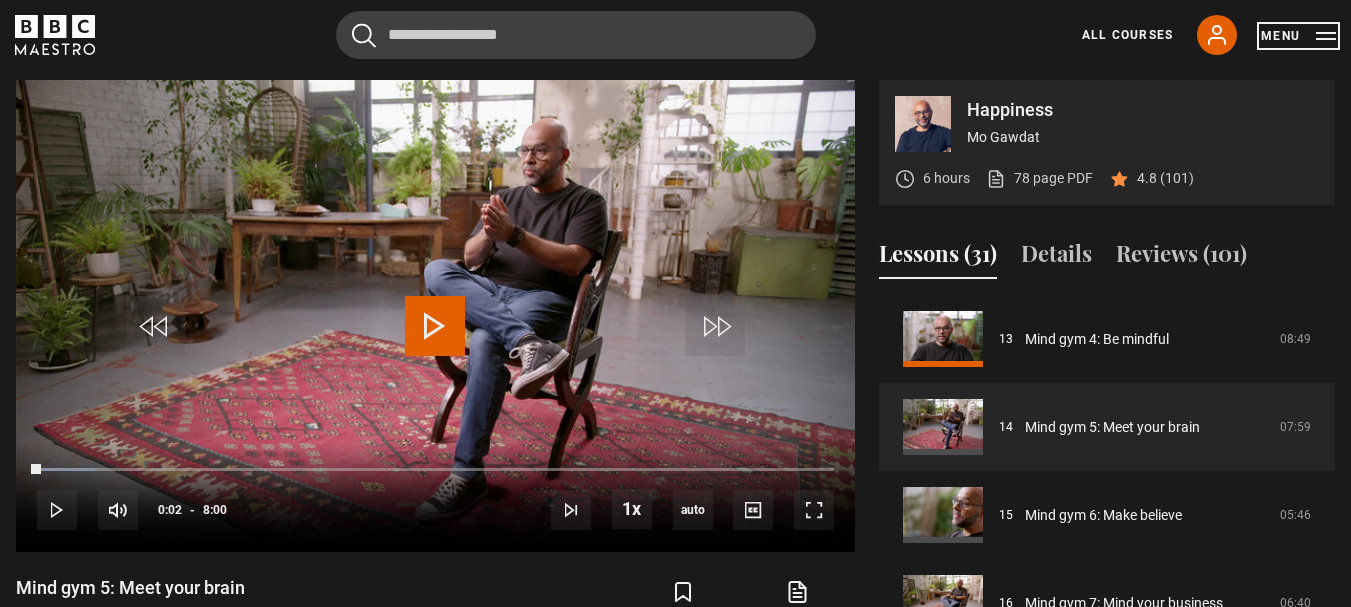 click on "Menu" at bounding box center [1298, 36] 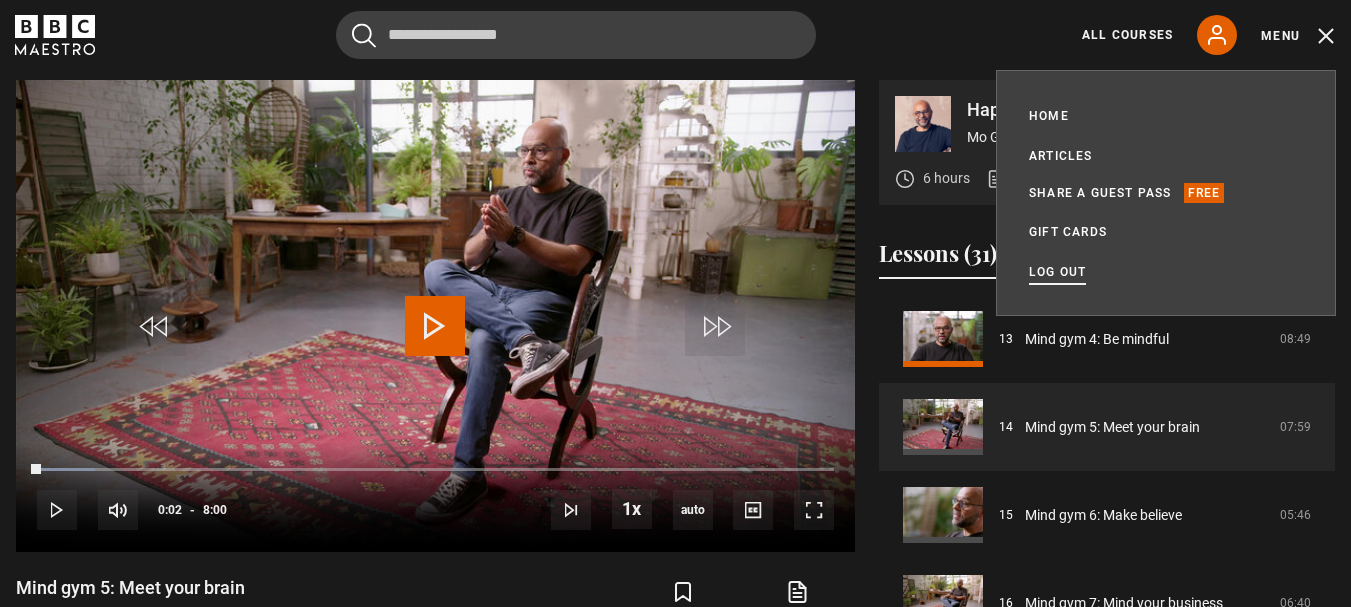 click on "Log out" at bounding box center (1057, 272) 